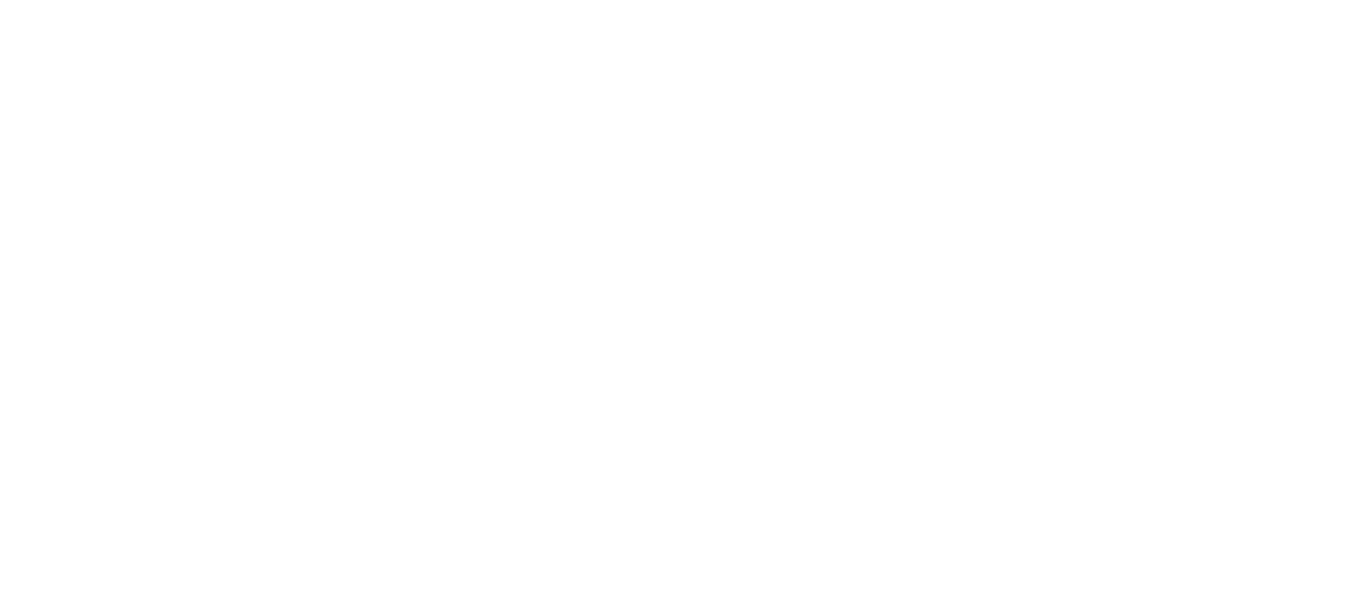 scroll, scrollTop: 0, scrollLeft: 0, axis: both 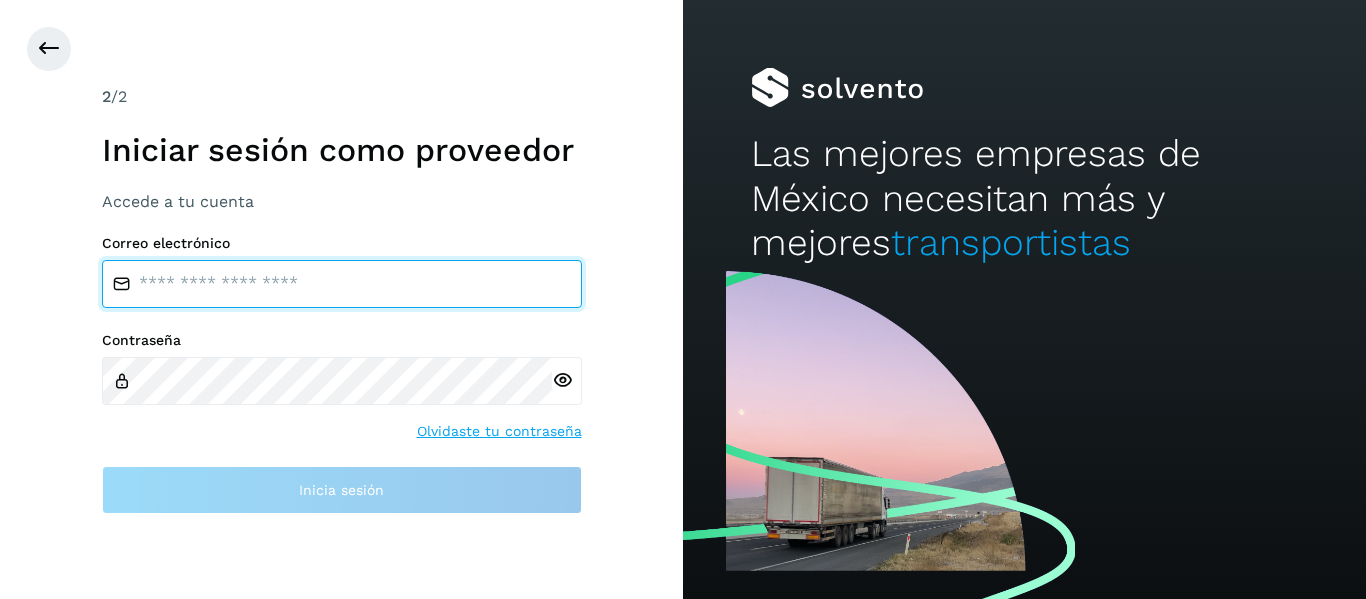type on "**********" 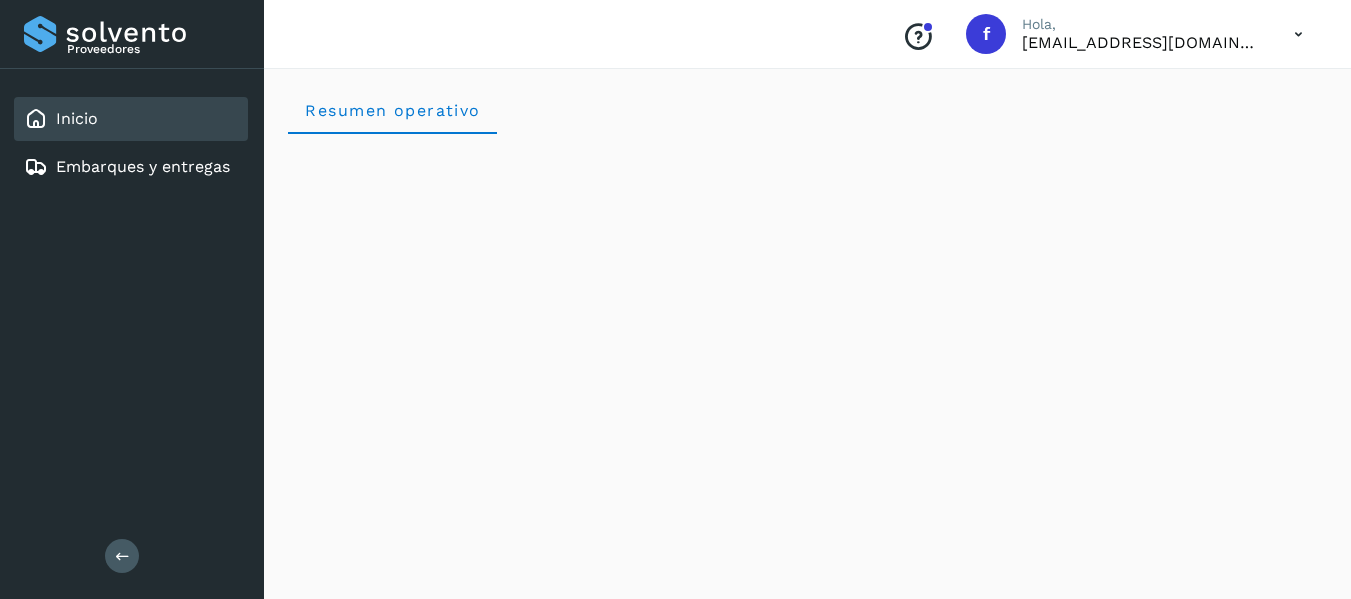 click on "Resumen operativo" at bounding box center (807, 110) 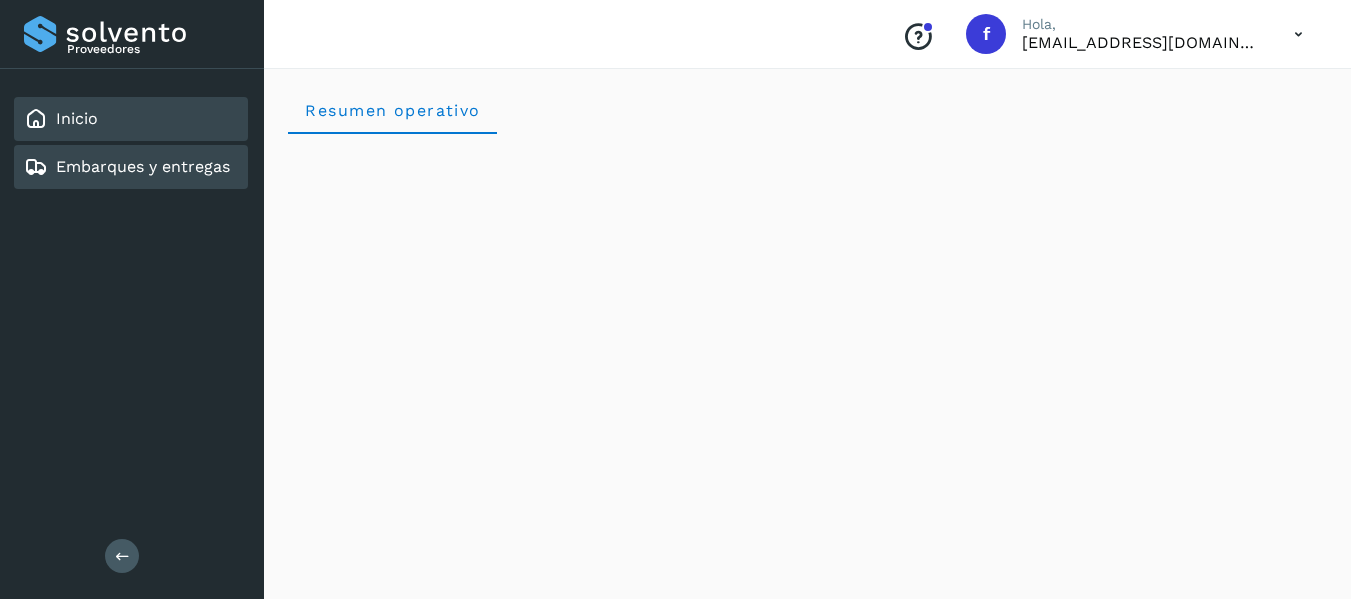 click on "Embarques y entregas" at bounding box center (143, 166) 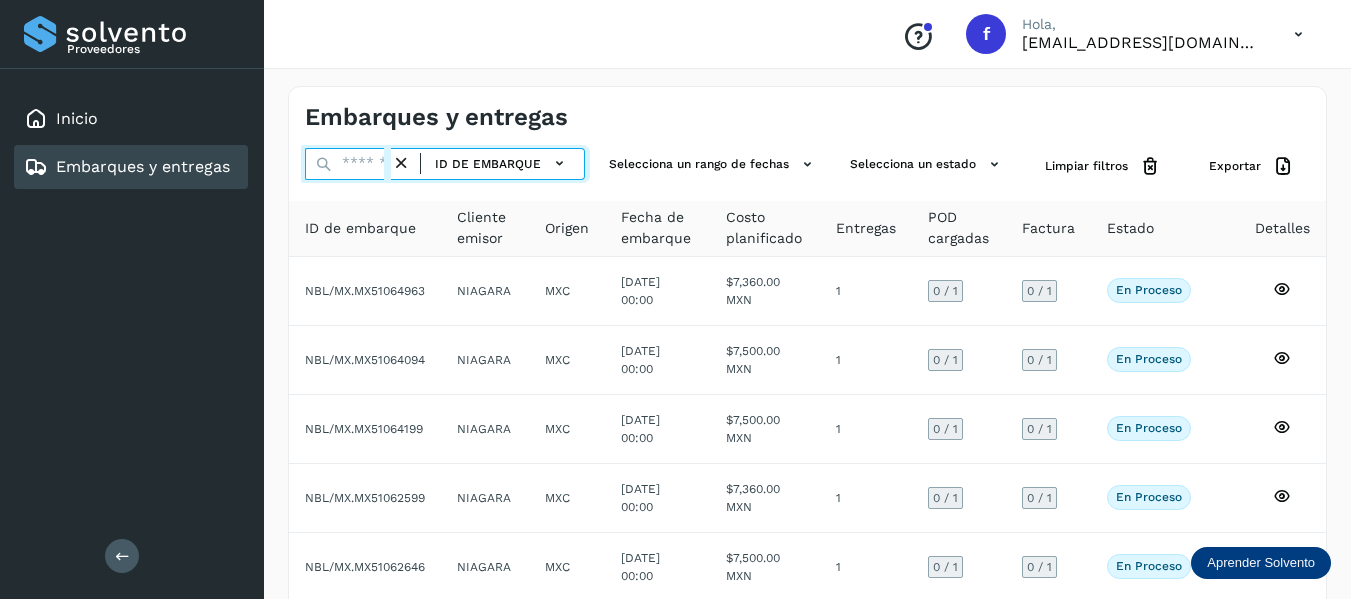 click at bounding box center (348, 164) 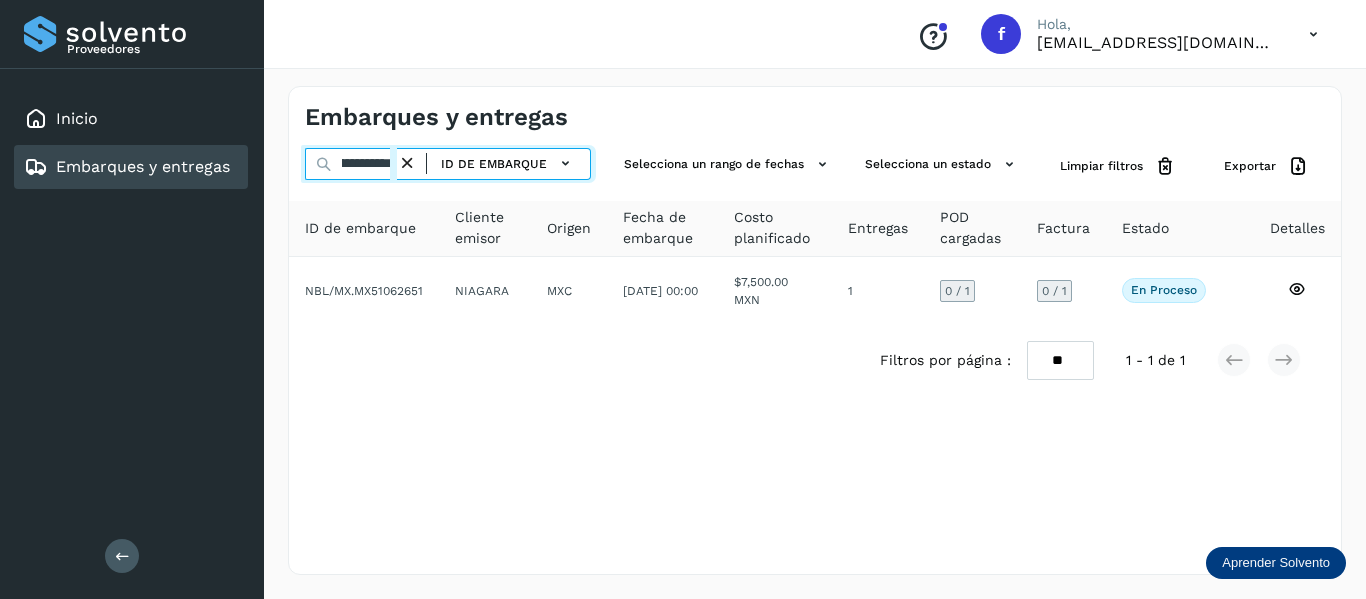 scroll, scrollTop: 0, scrollLeft: 73, axis: horizontal 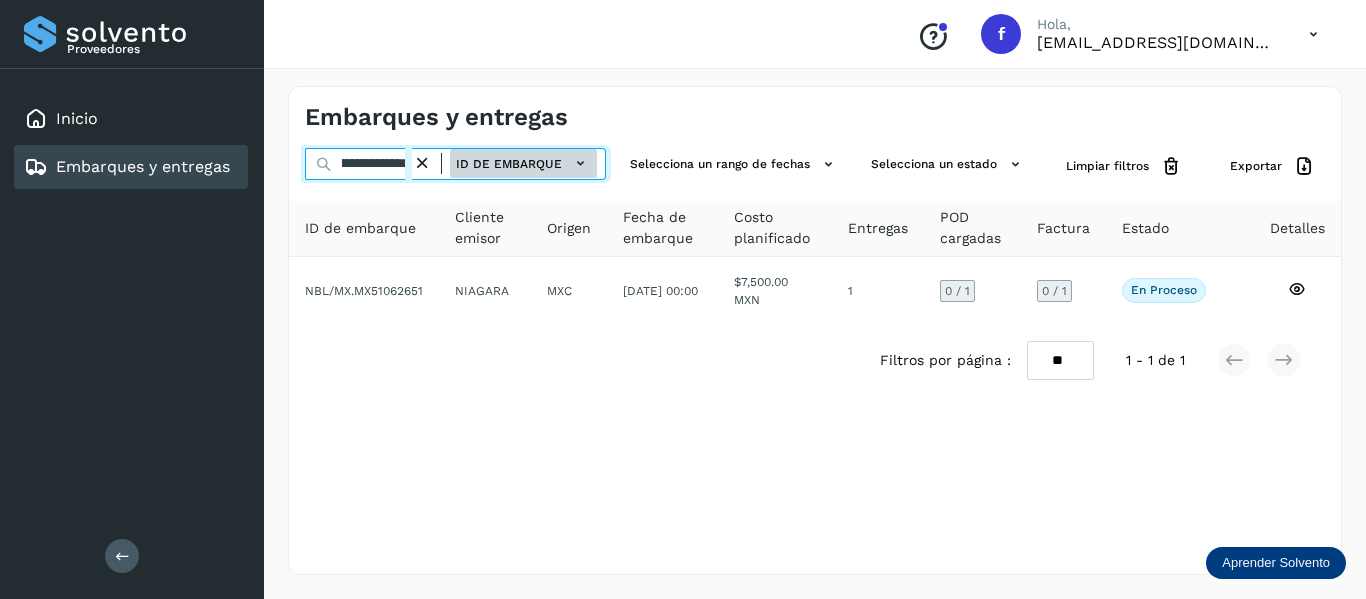 drag, startPoint x: 344, startPoint y: 158, endPoint x: 565, endPoint y: 171, distance: 221.38202 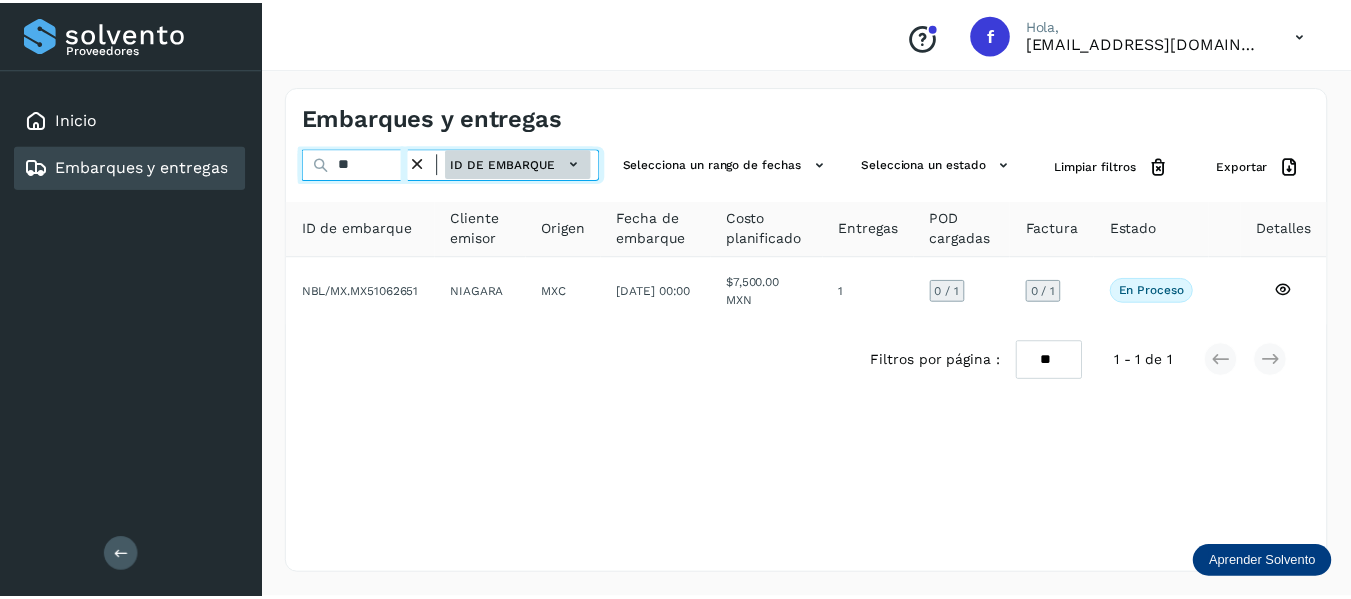 scroll, scrollTop: 0, scrollLeft: 0, axis: both 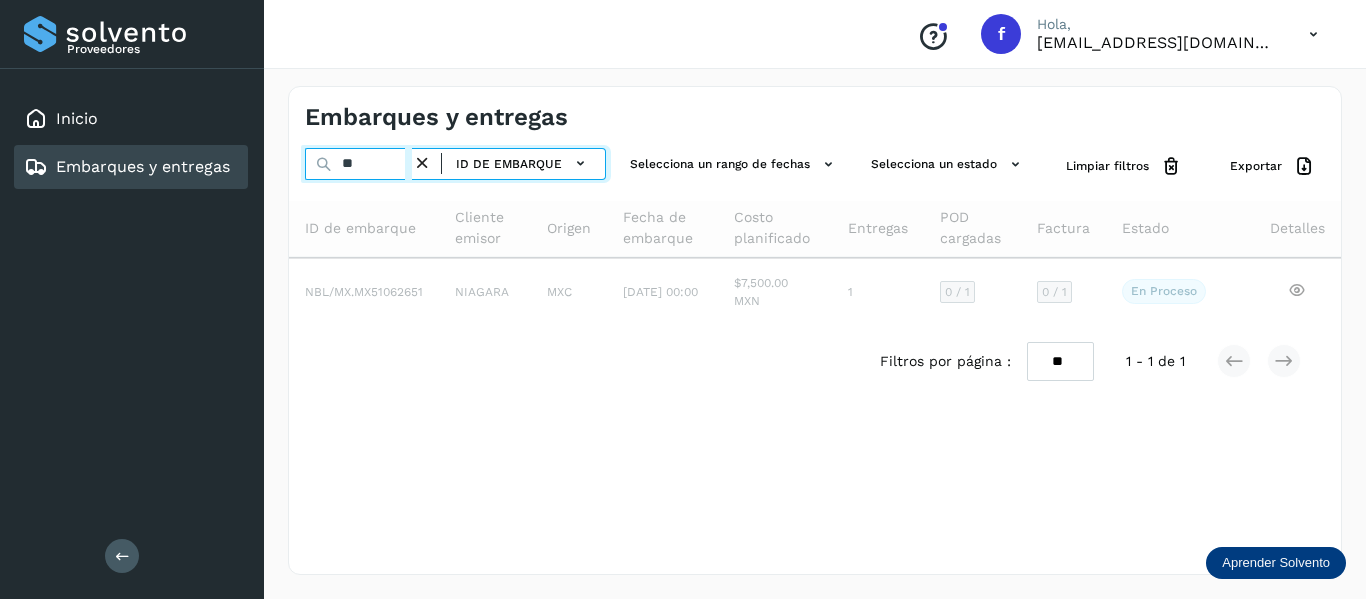 type on "*" 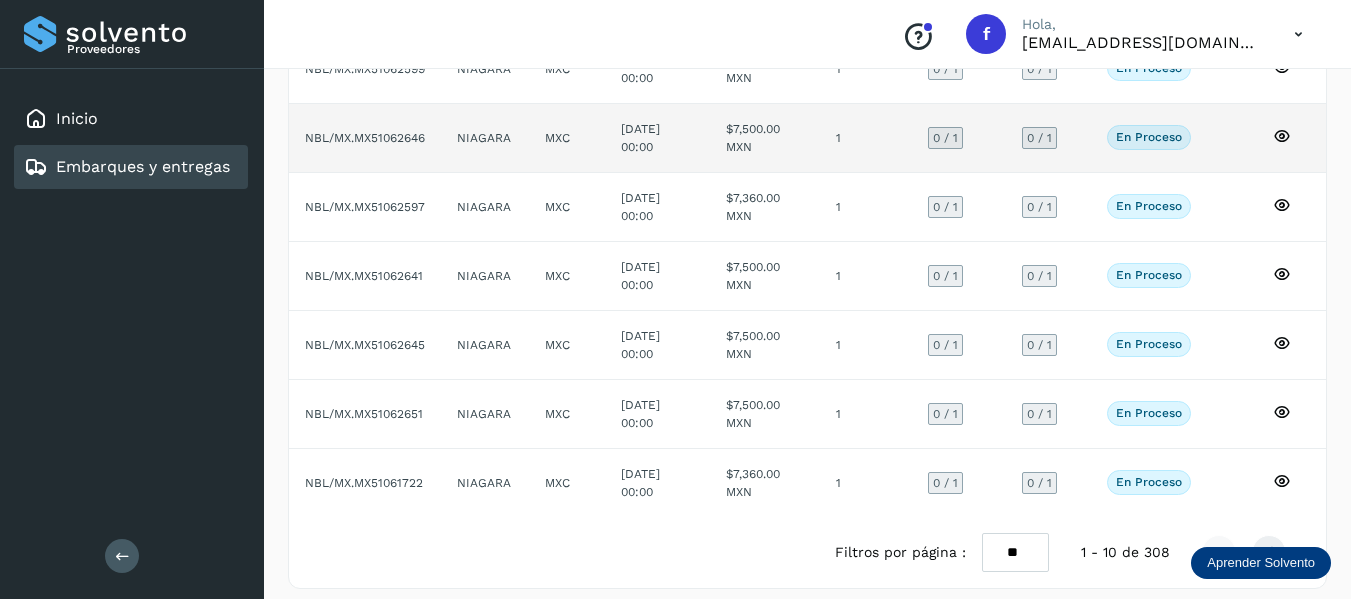 scroll, scrollTop: 443, scrollLeft: 0, axis: vertical 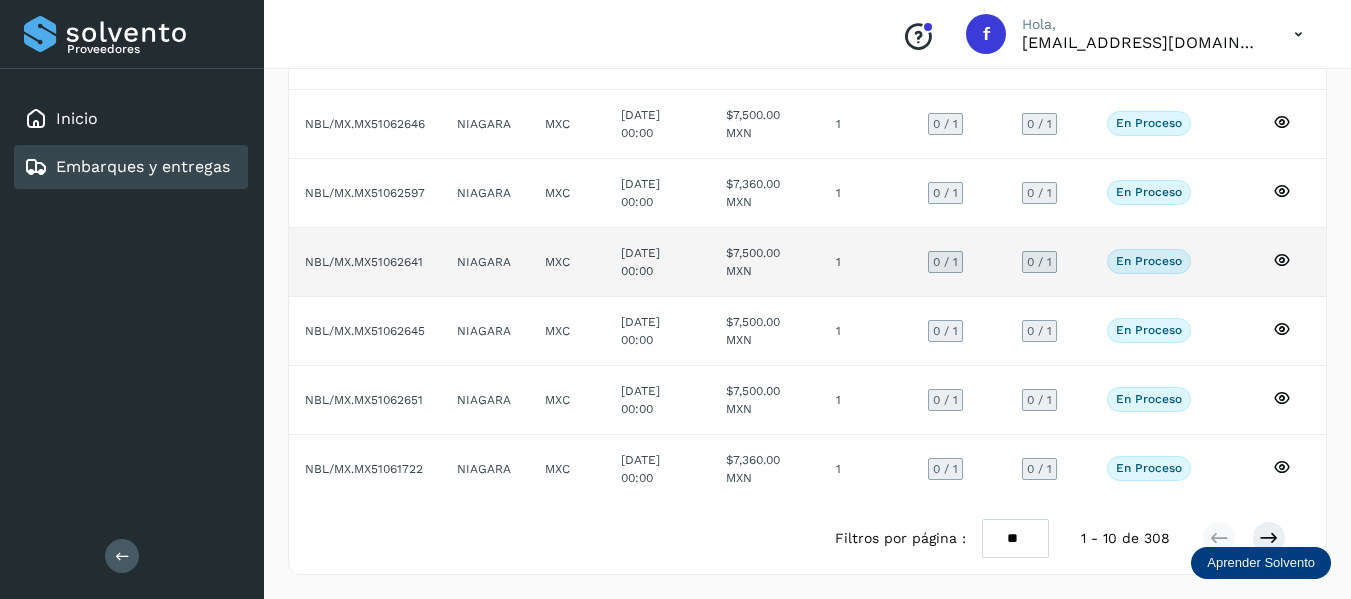 type 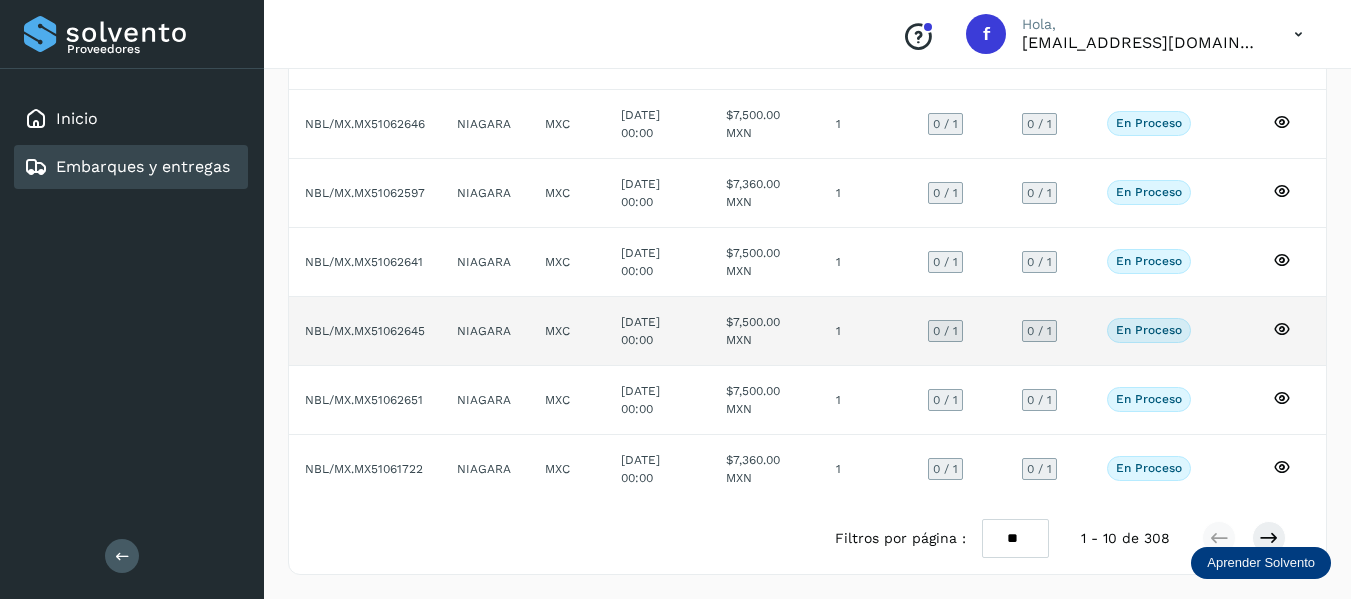 click 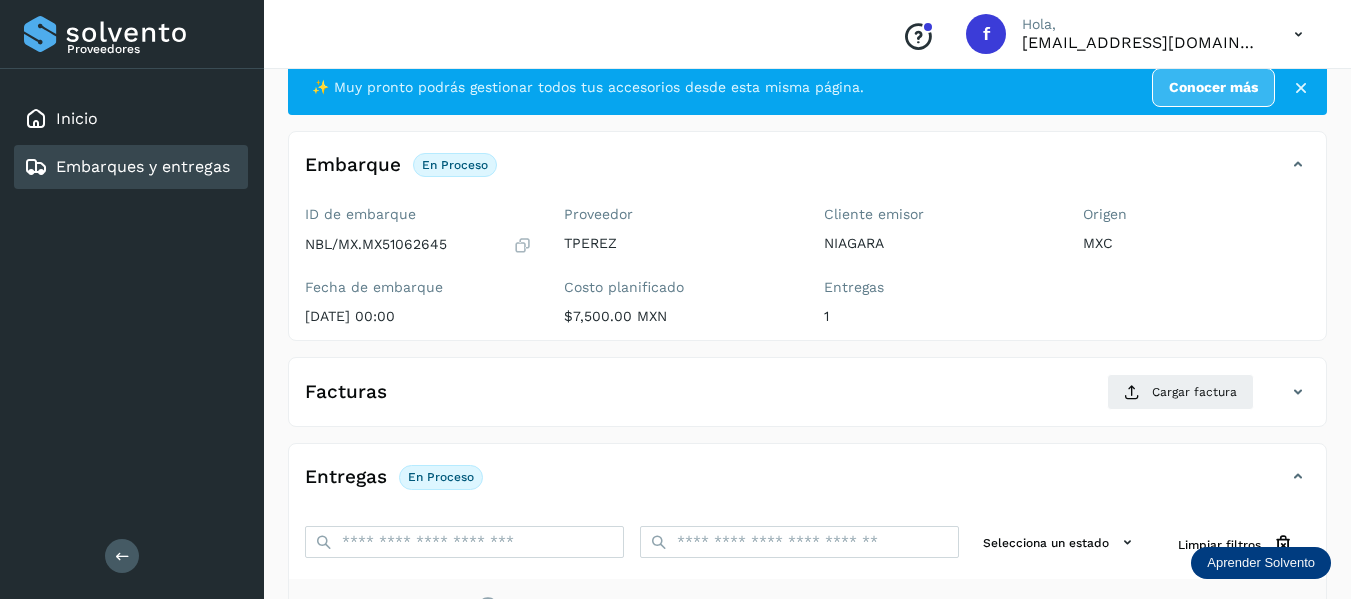 scroll, scrollTop: 50, scrollLeft: 0, axis: vertical 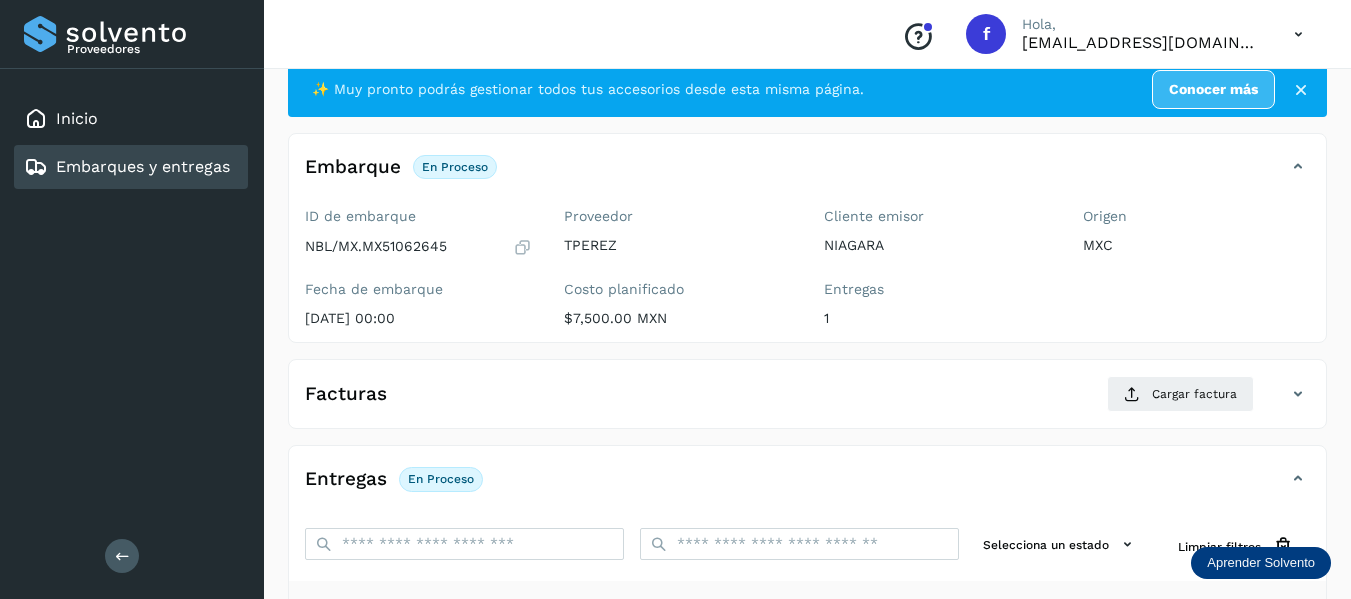click at bounding box center [522, 247] 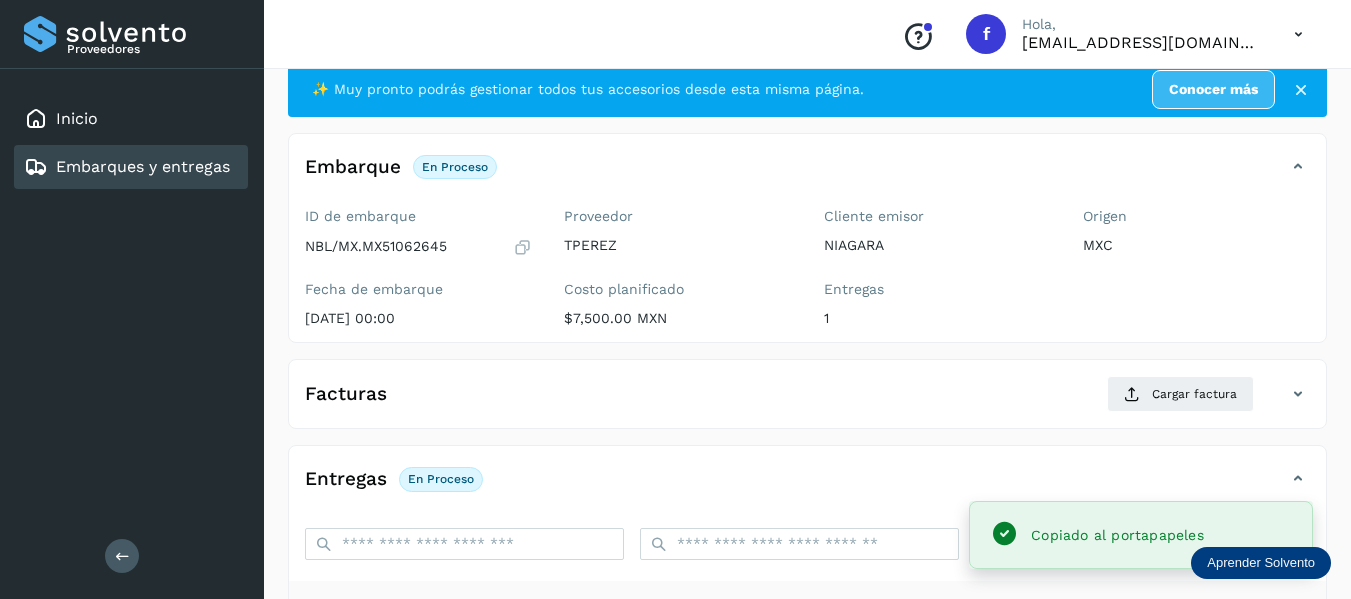click at bounding box center (522, 247) 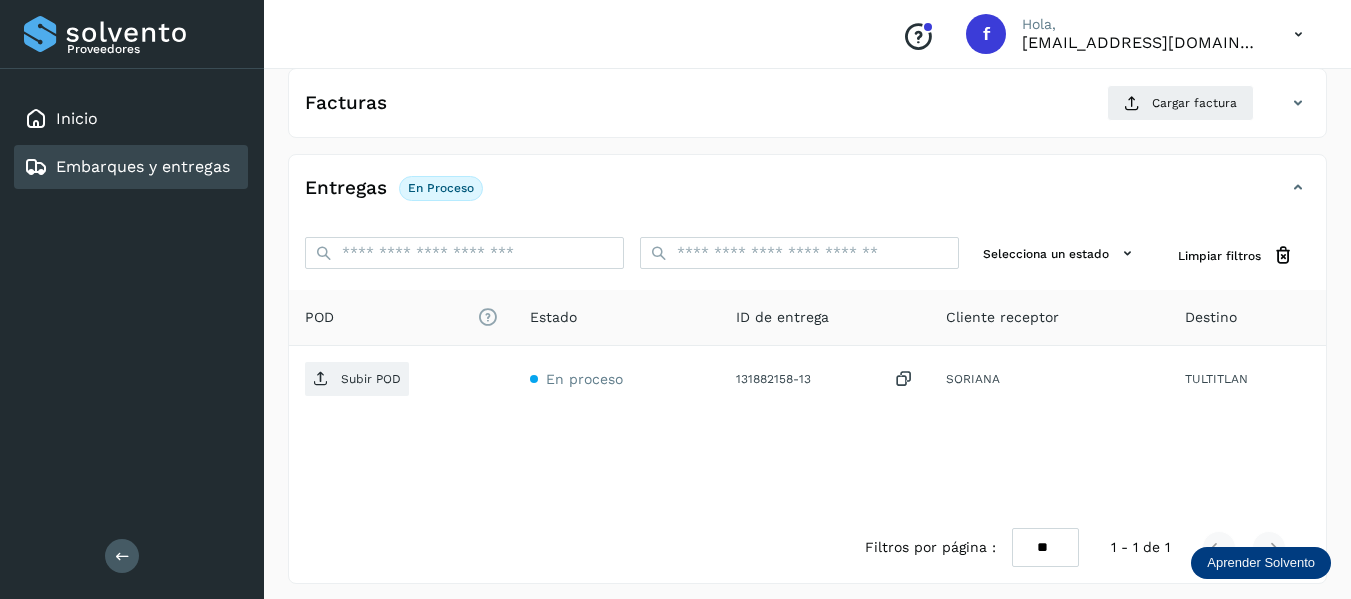 scroll, scrollTop: 350, scrollLeft: 0, axis: vertical 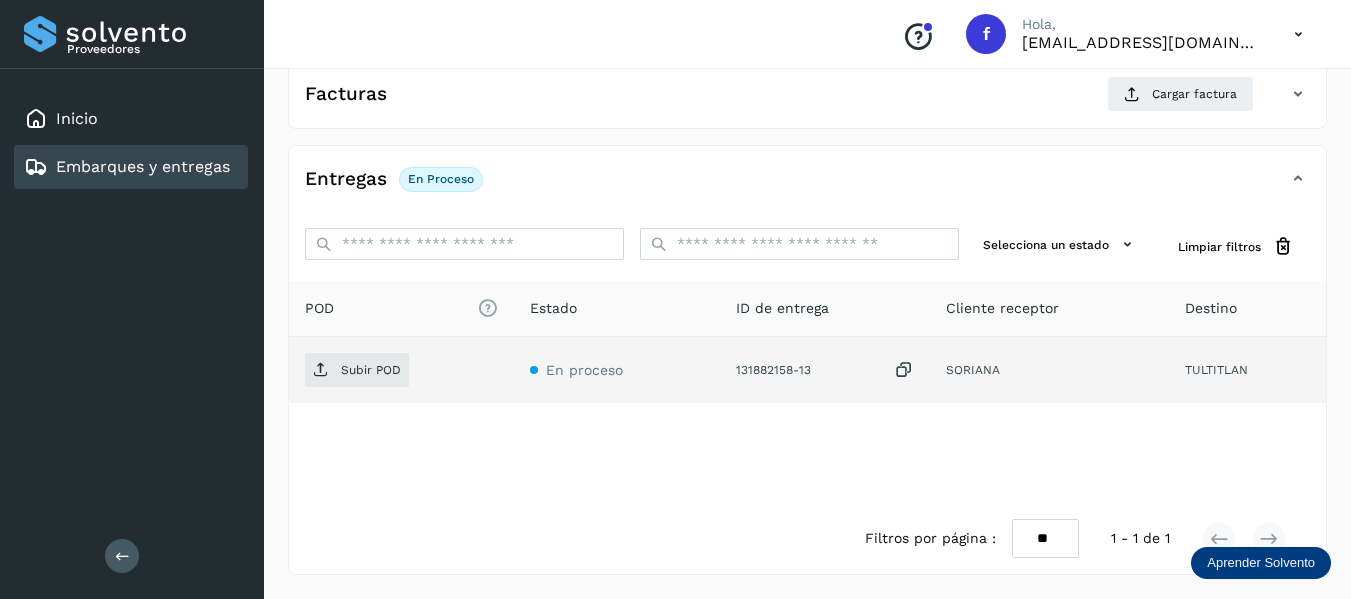 click at bounding box center (904, 370) 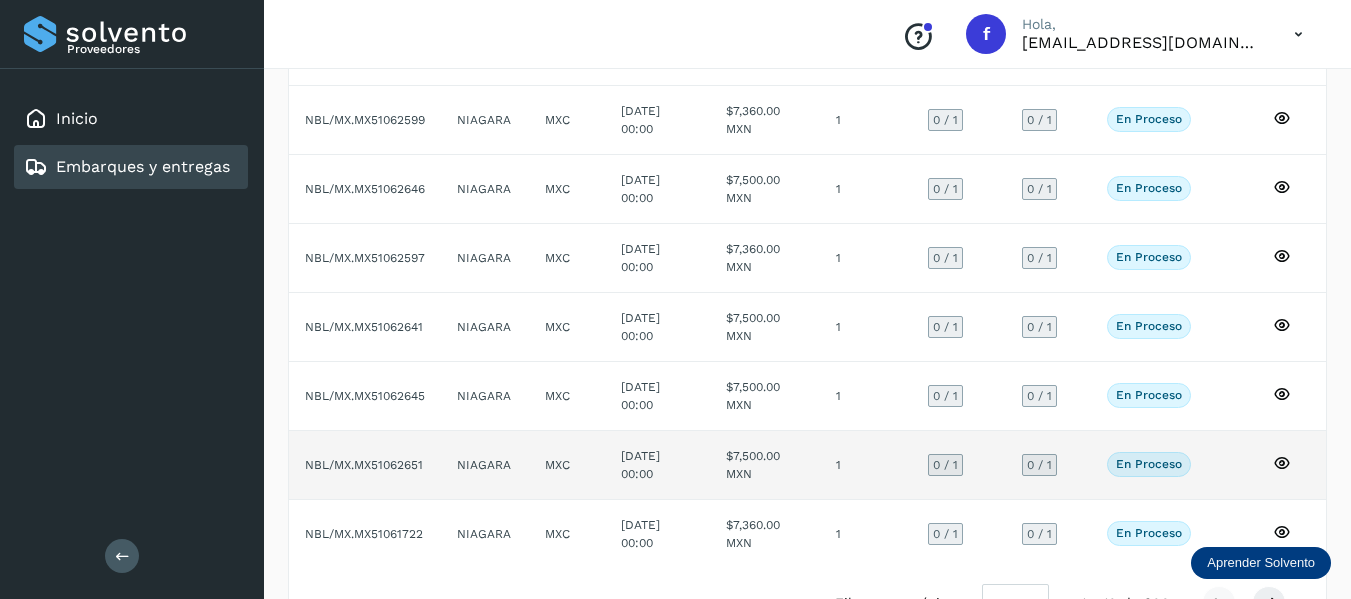 scroll, scrollTop: 343, scrollLeft: 0, axis: vertical 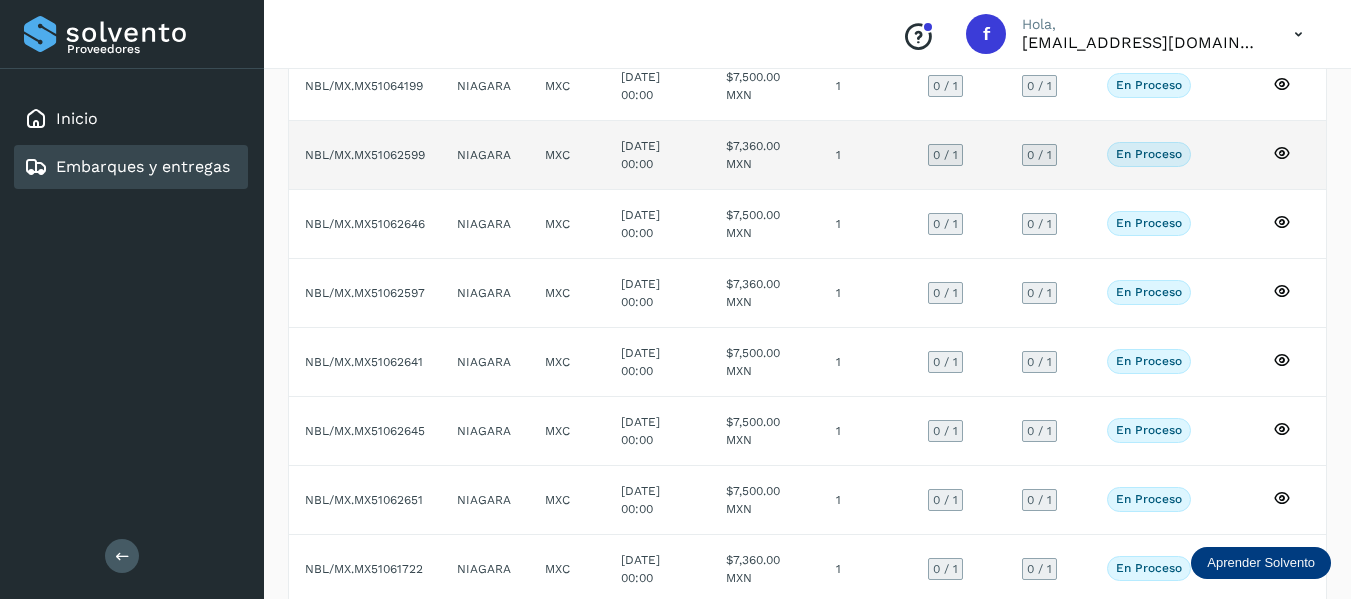 click 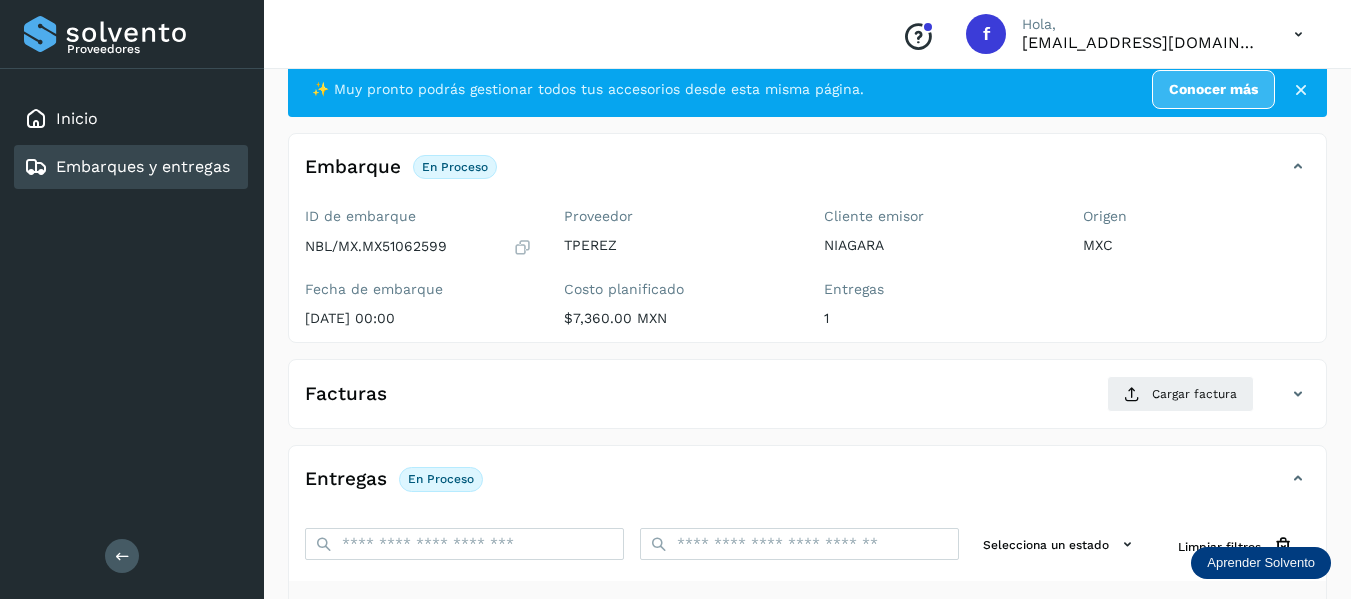 scroll, scrollTop: 0, scrollLeft: 0, axis: both 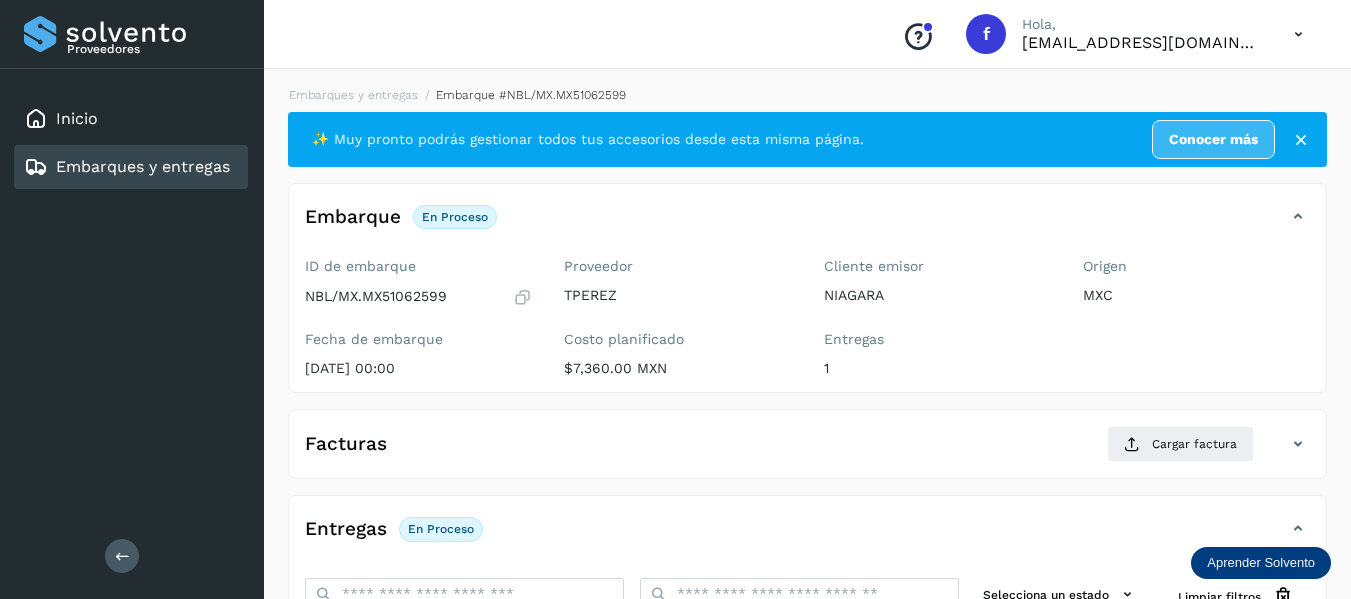 click at bounding box center (522, 297) 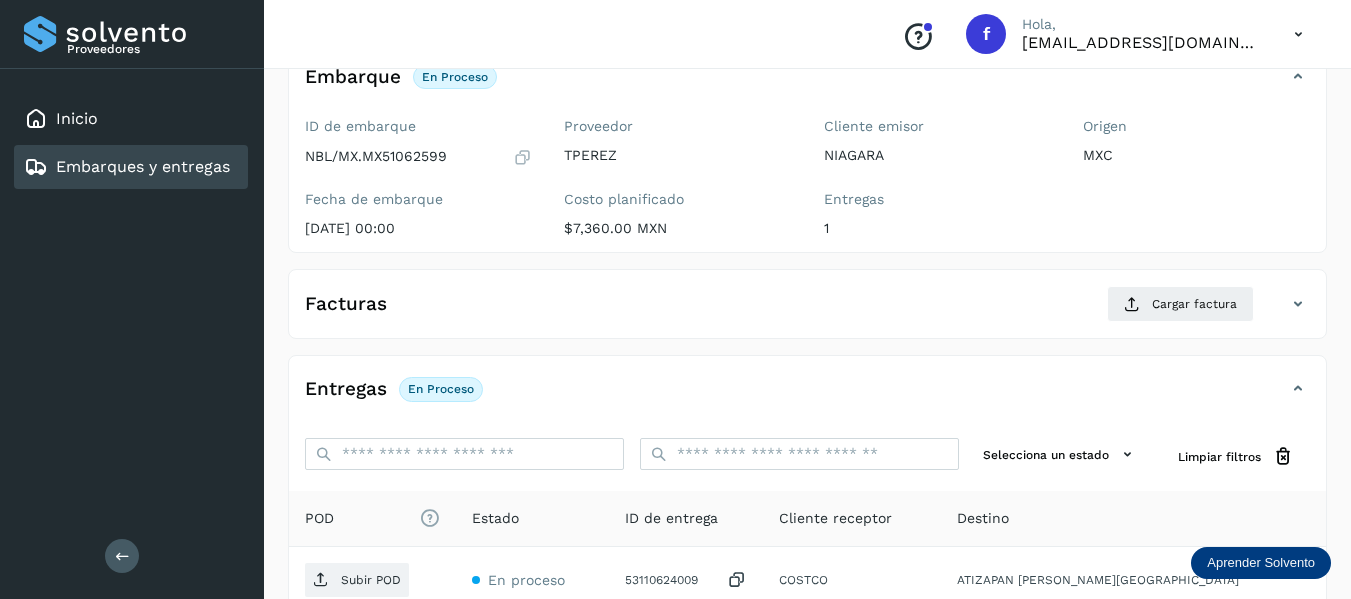 scroll, scrollTop: 350, scrollLeft: 0, axis: vertical 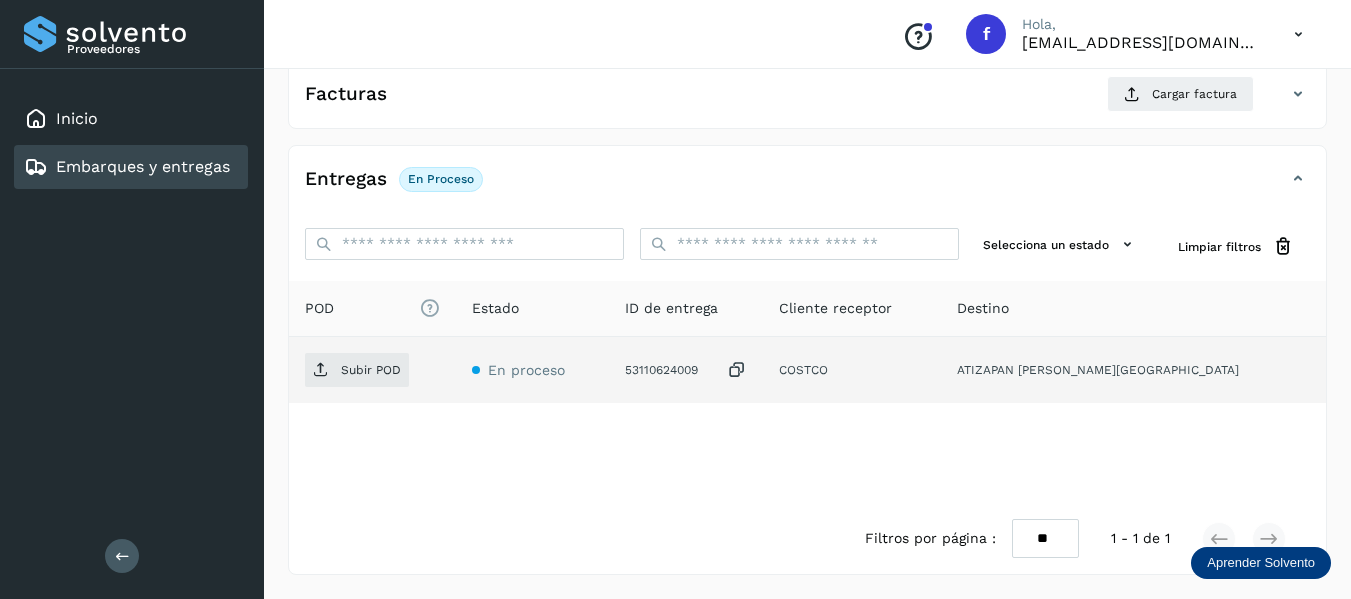 click at bounding box center (737, 370) 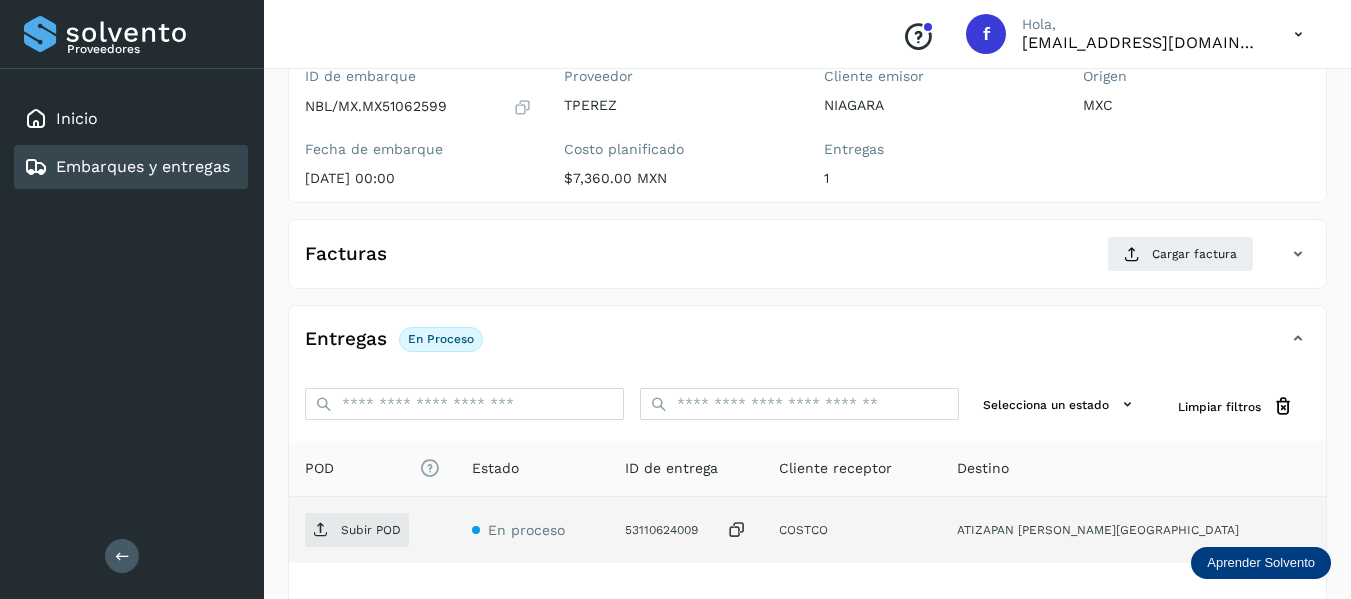 scroll, scrollTop: 150, scrollLeft: 0, axis: vertical 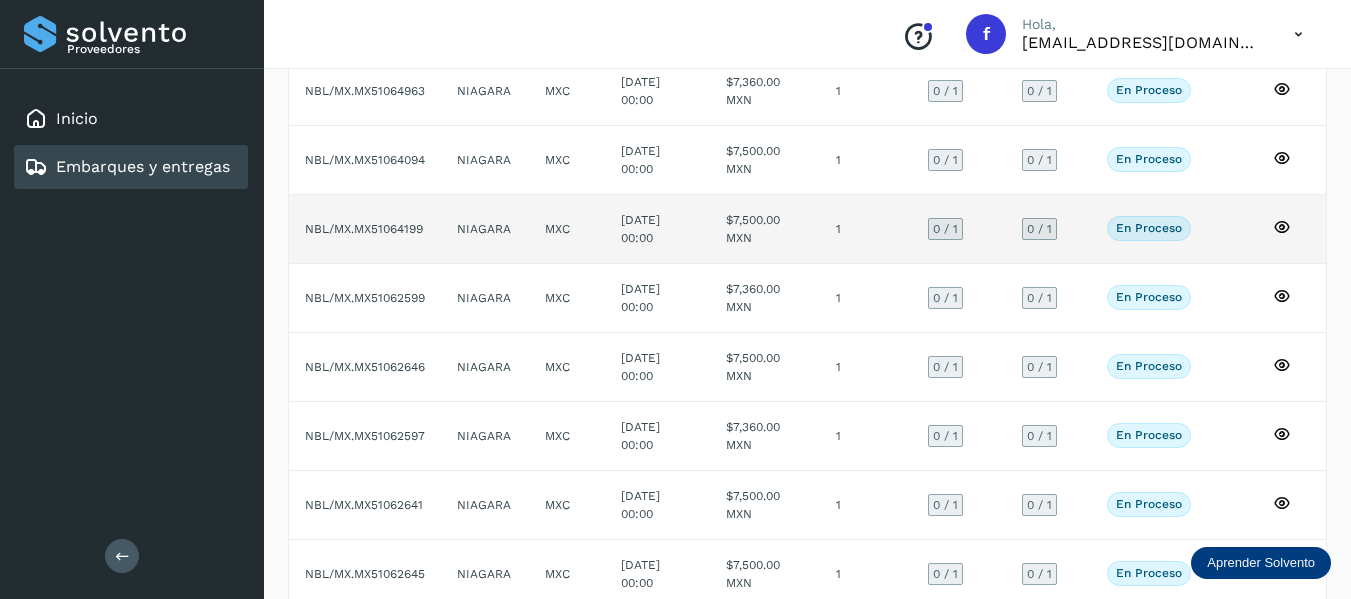 click 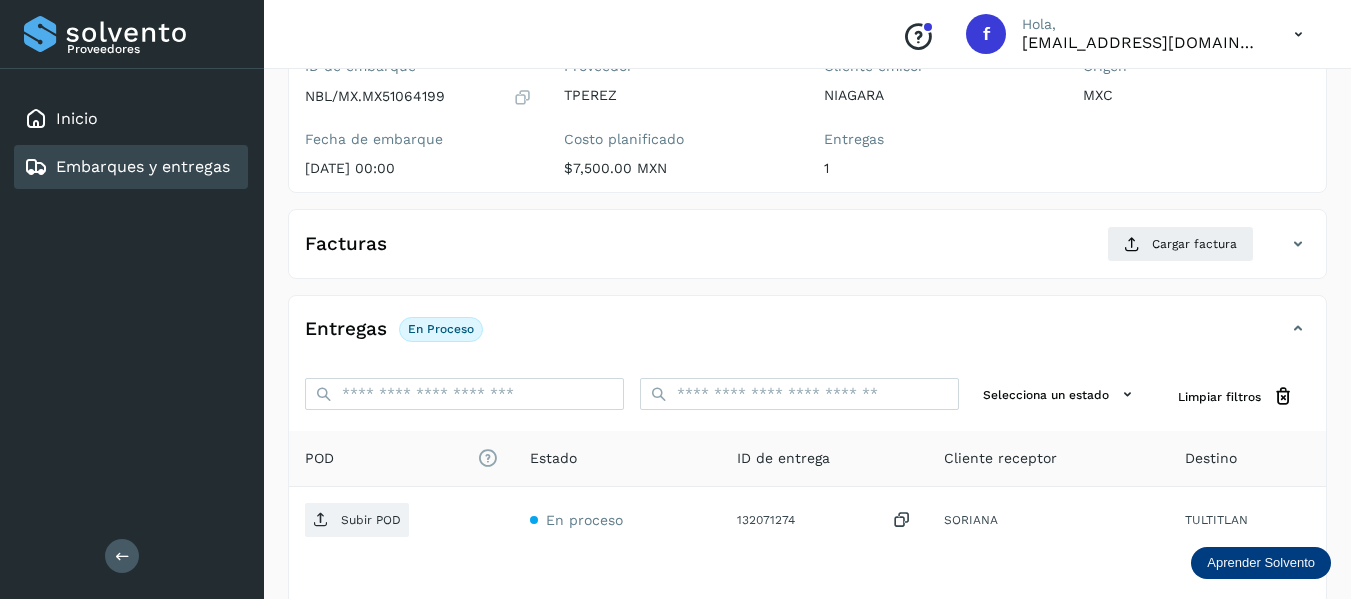 scroll, scrollTop: 0, scrollLeft: 0, axis: both 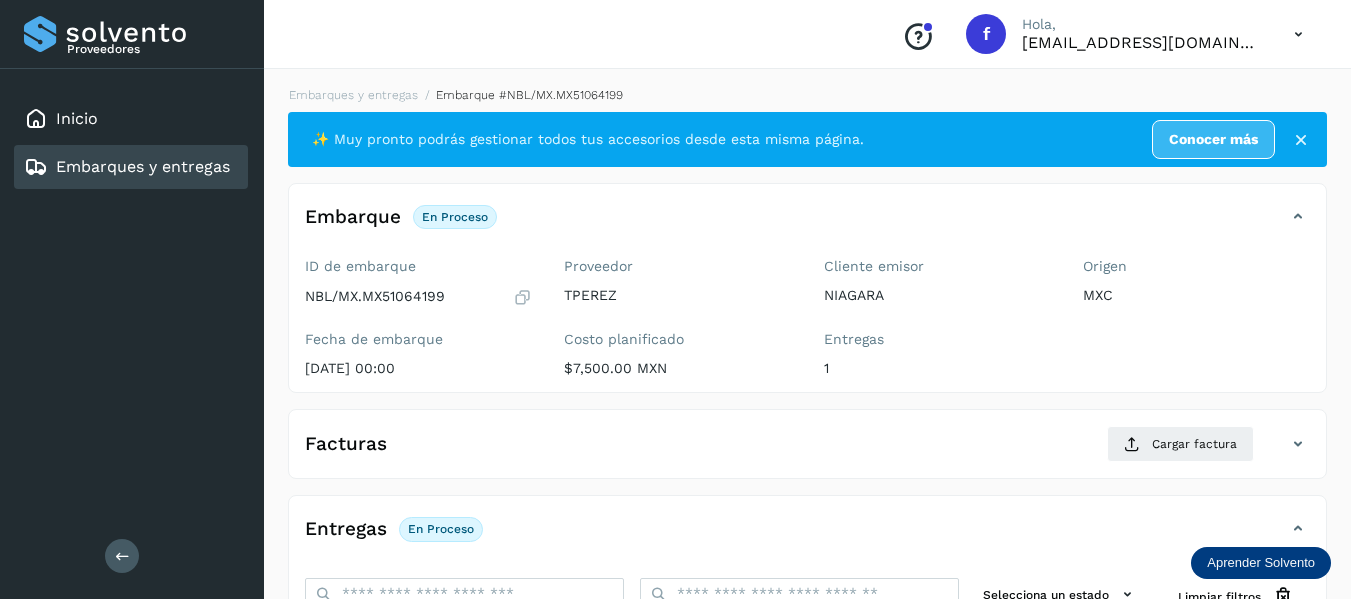 click at bounding box center (522, 297) 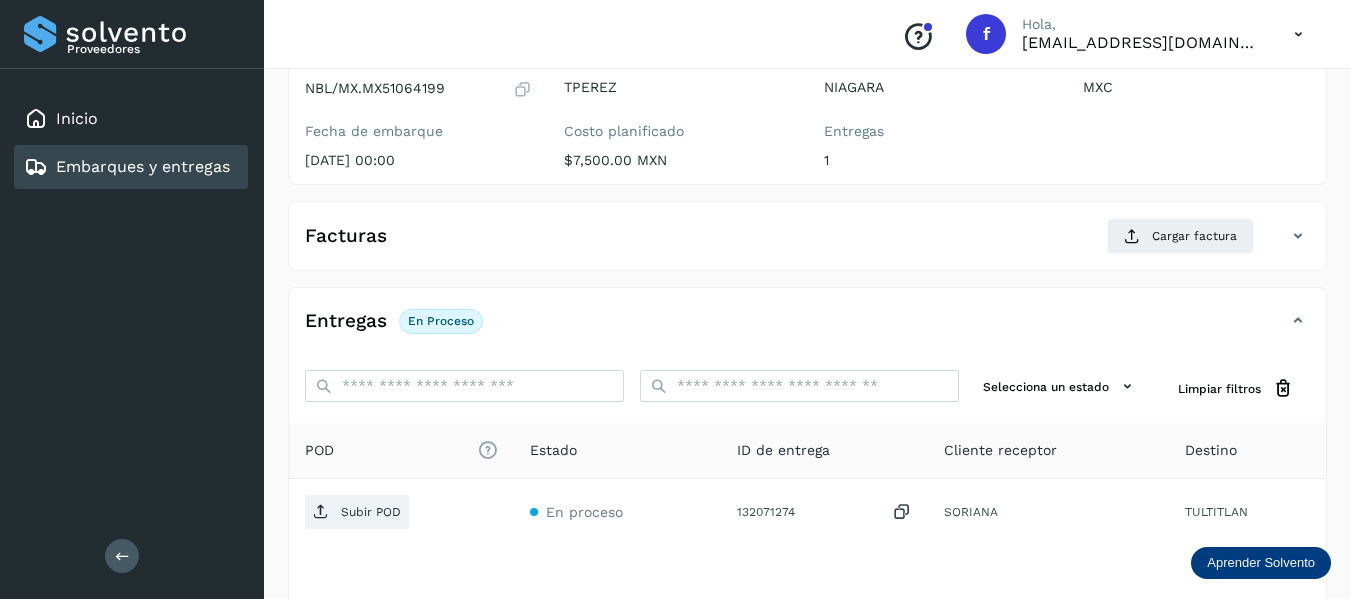 scroll, scrollTop: 350, scrollLeft: 0, axis: vertical 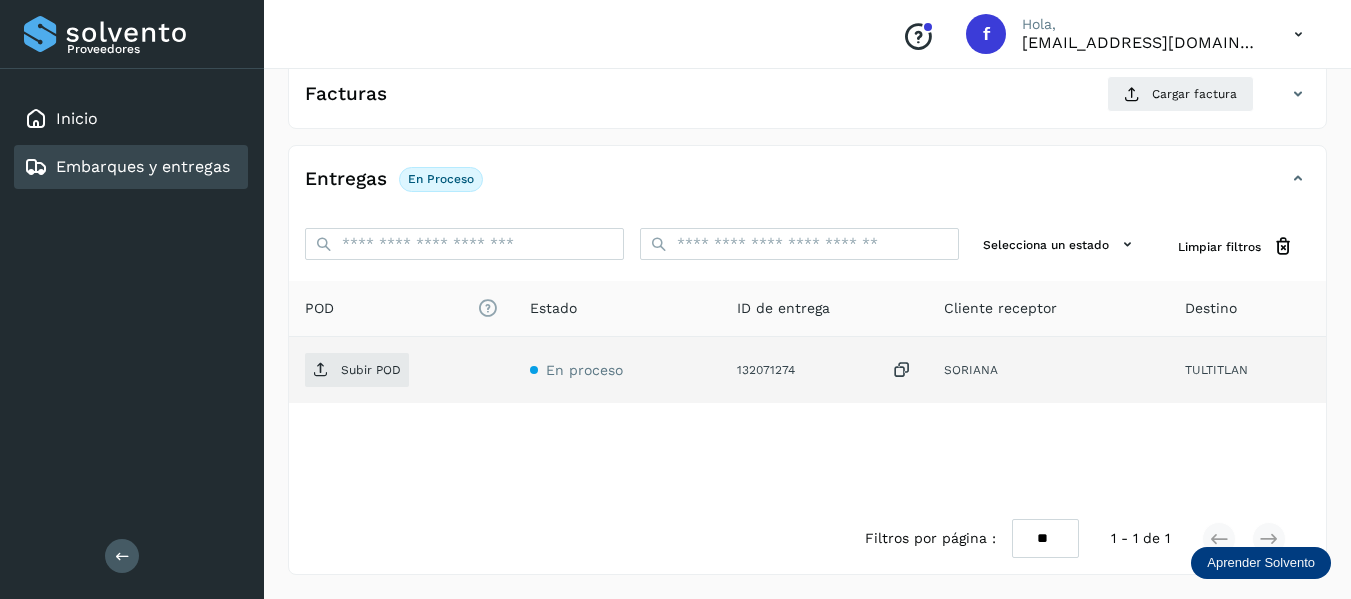 click at bounding box center [902, 370] 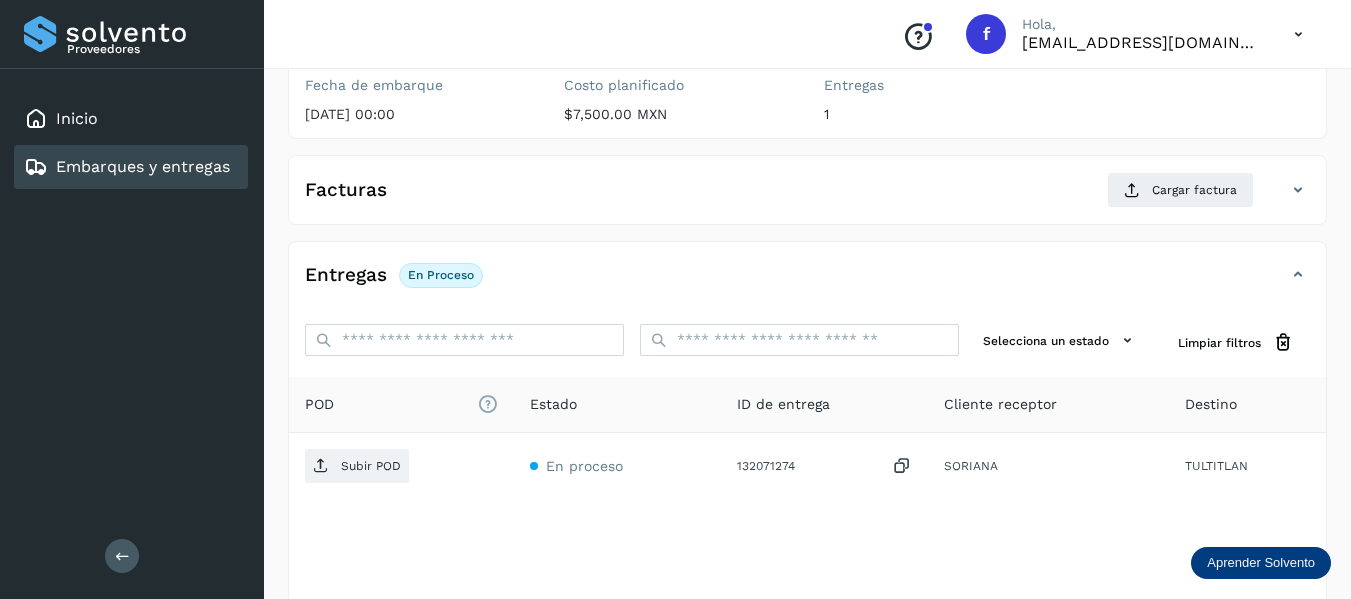 scroll, scrollTop: 150, scrollLeft: 0, axis: vertical 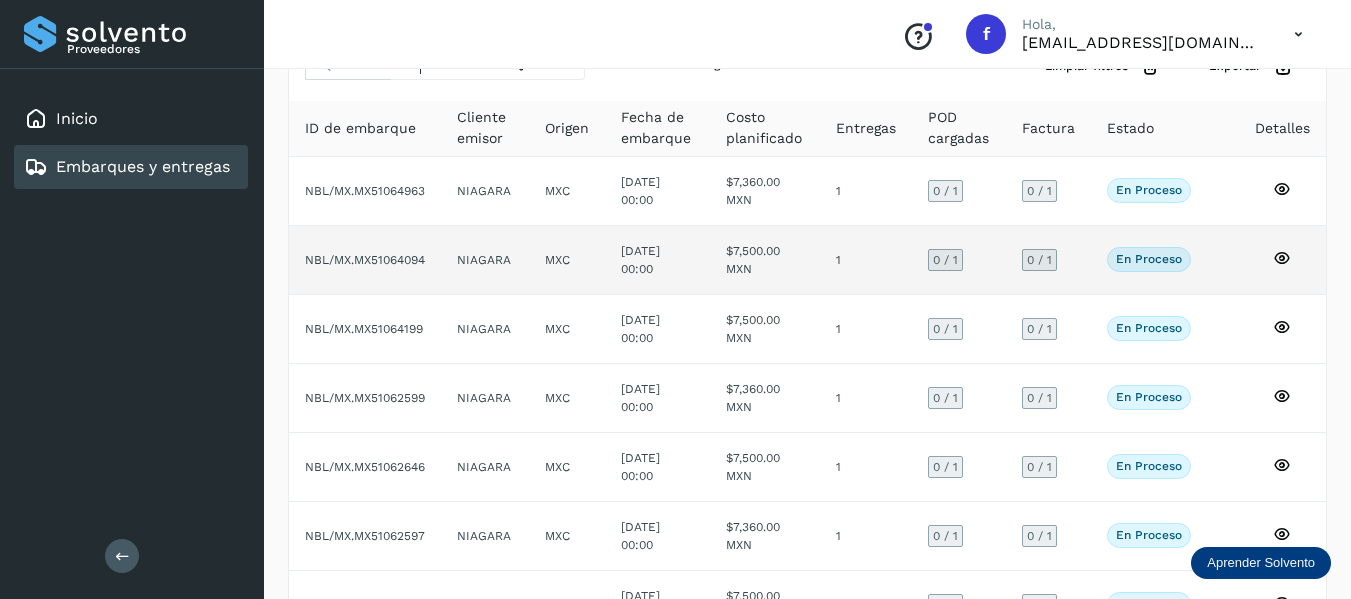 click 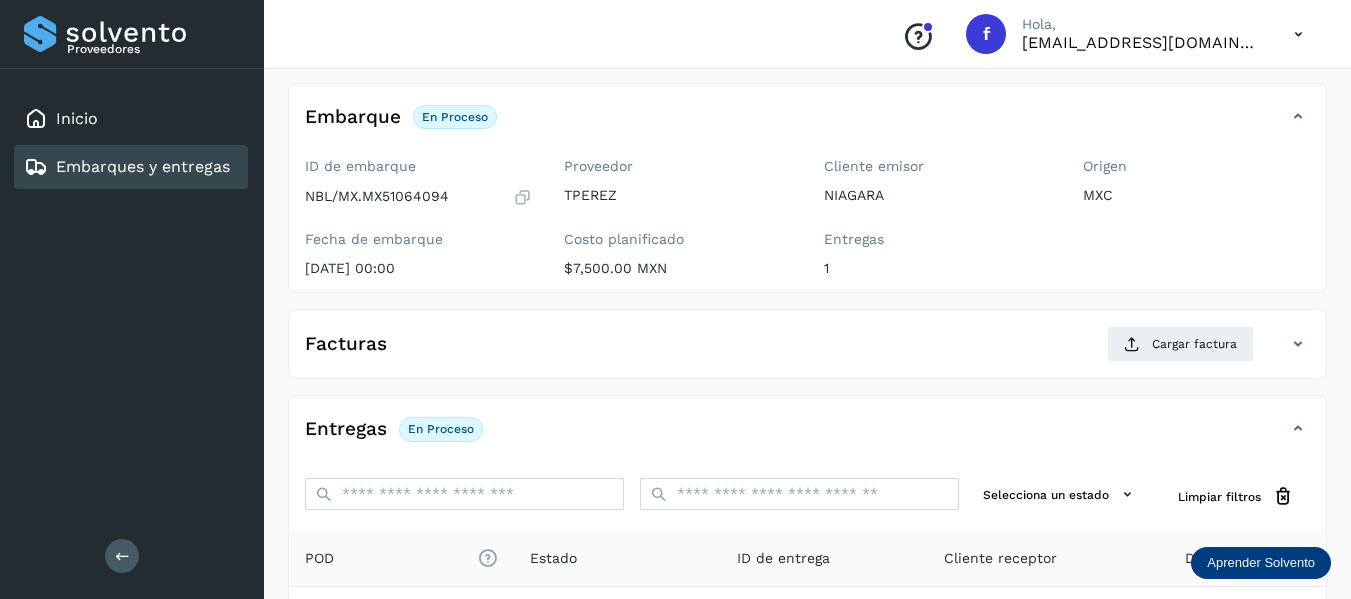 click at bounding box center (522, 197) 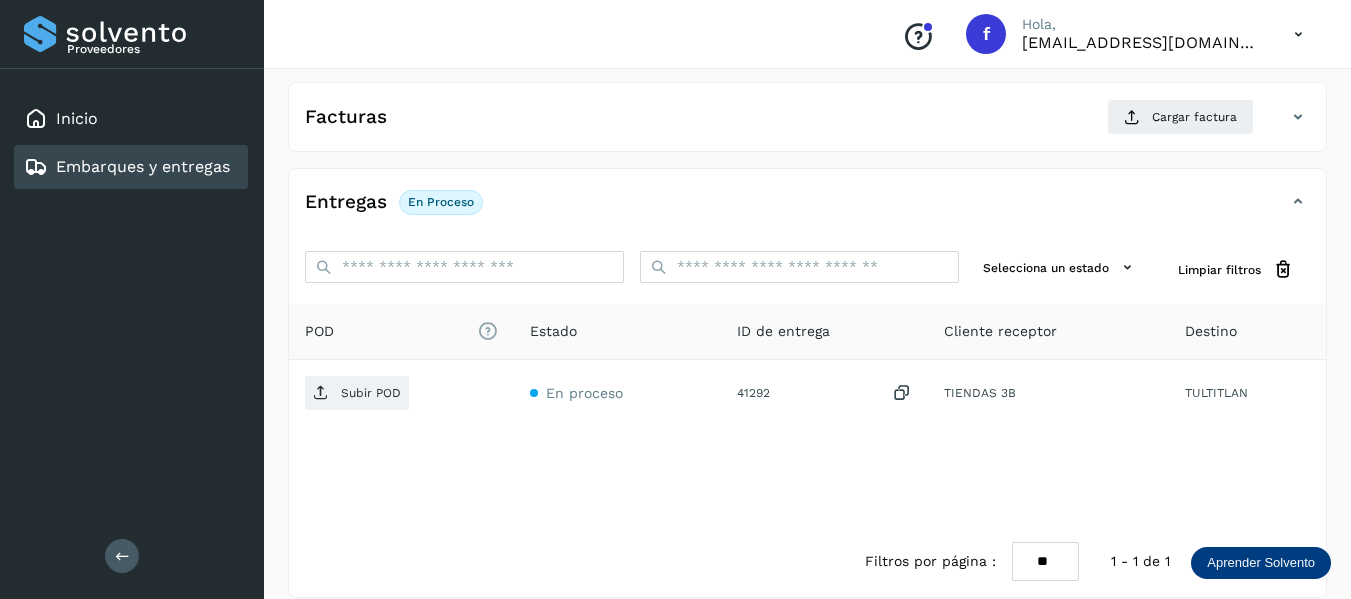 scroll, scrollTop: 350, scrollLeft: 0, axis: vertical 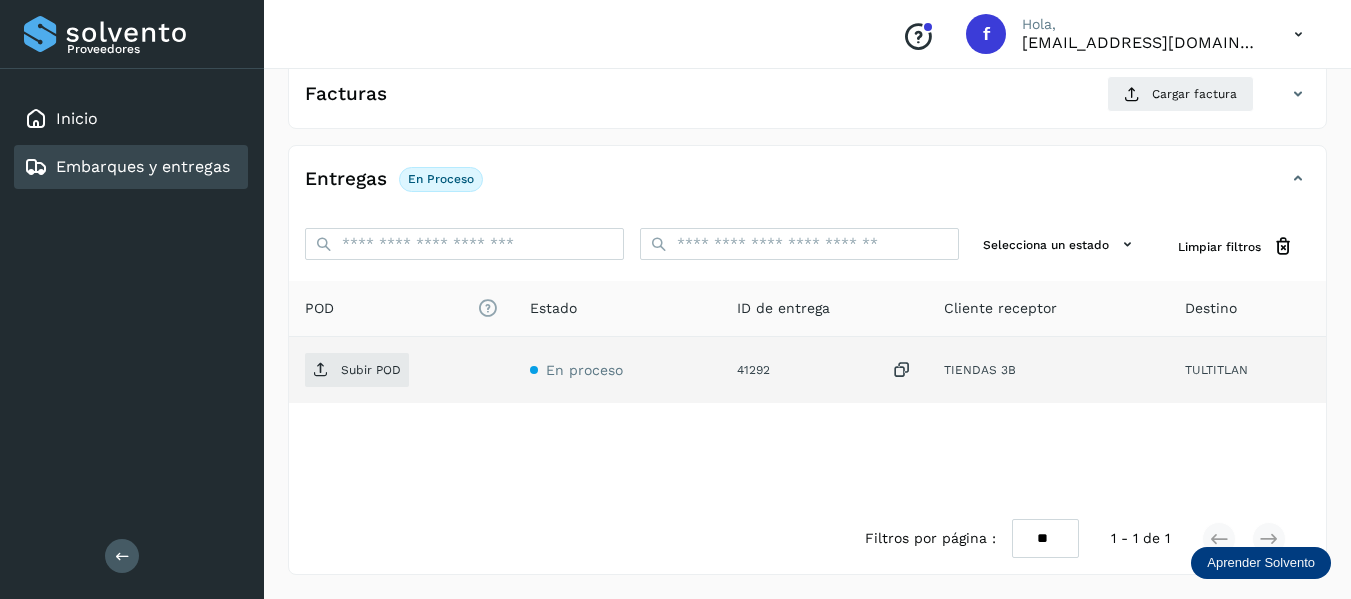 click on "41292" 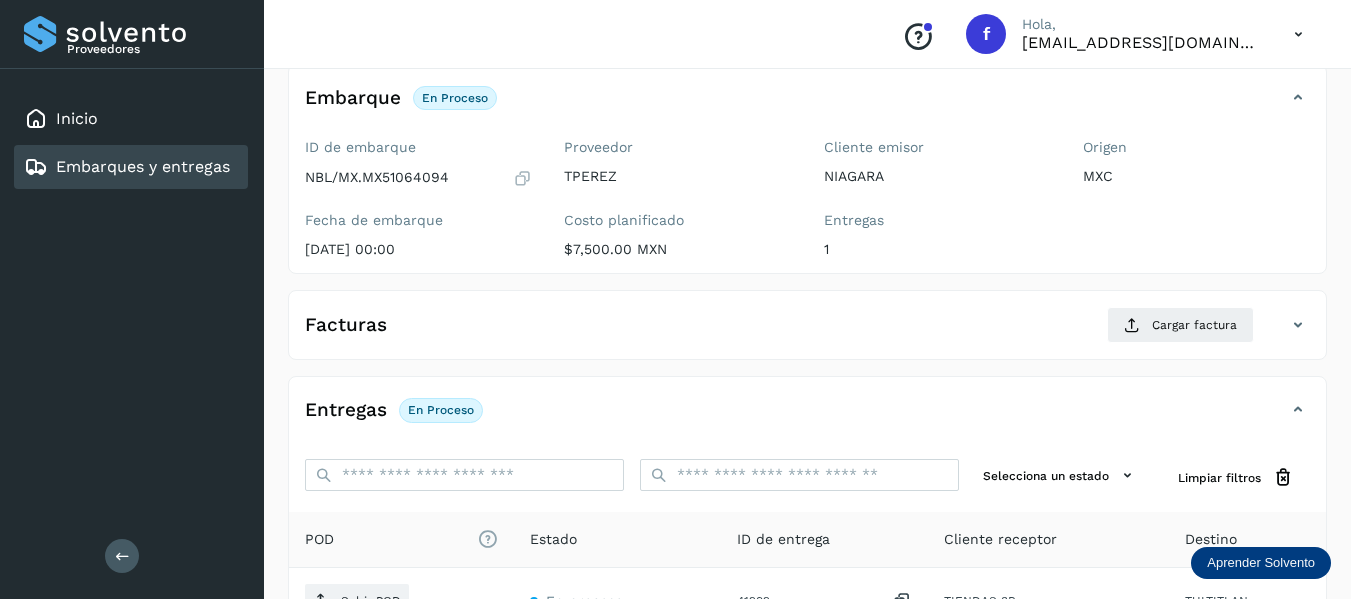 scroll, scrollTop: 50, scrollLeft: 0, axis: vertical 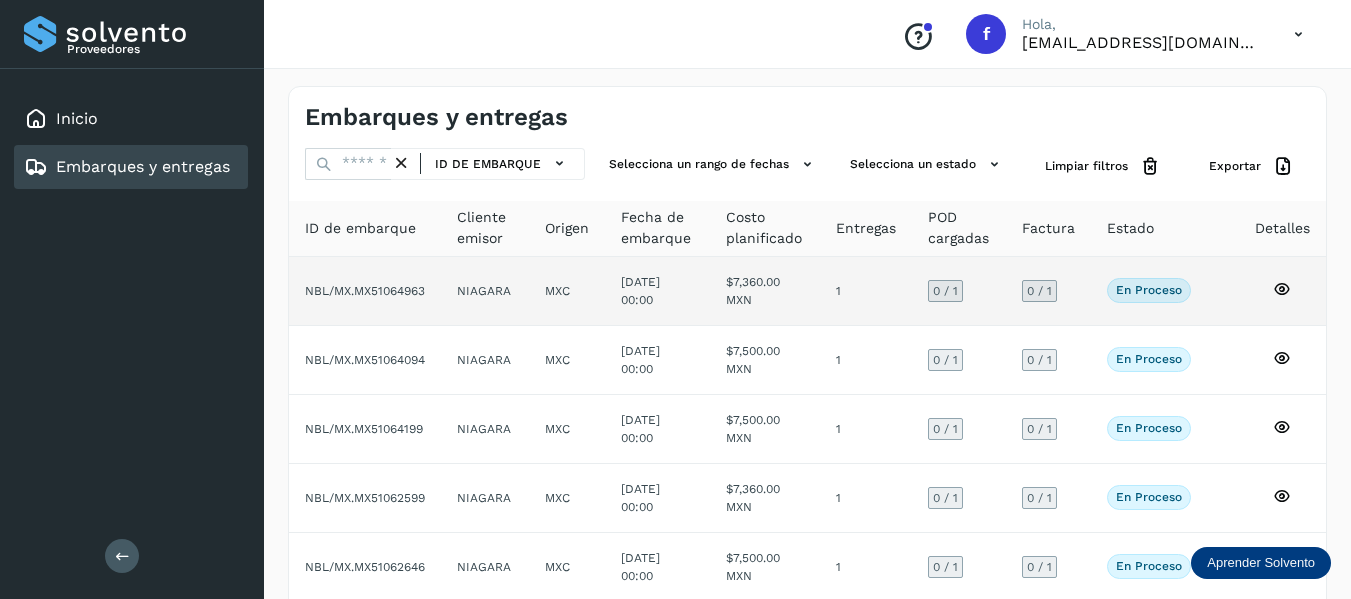 click 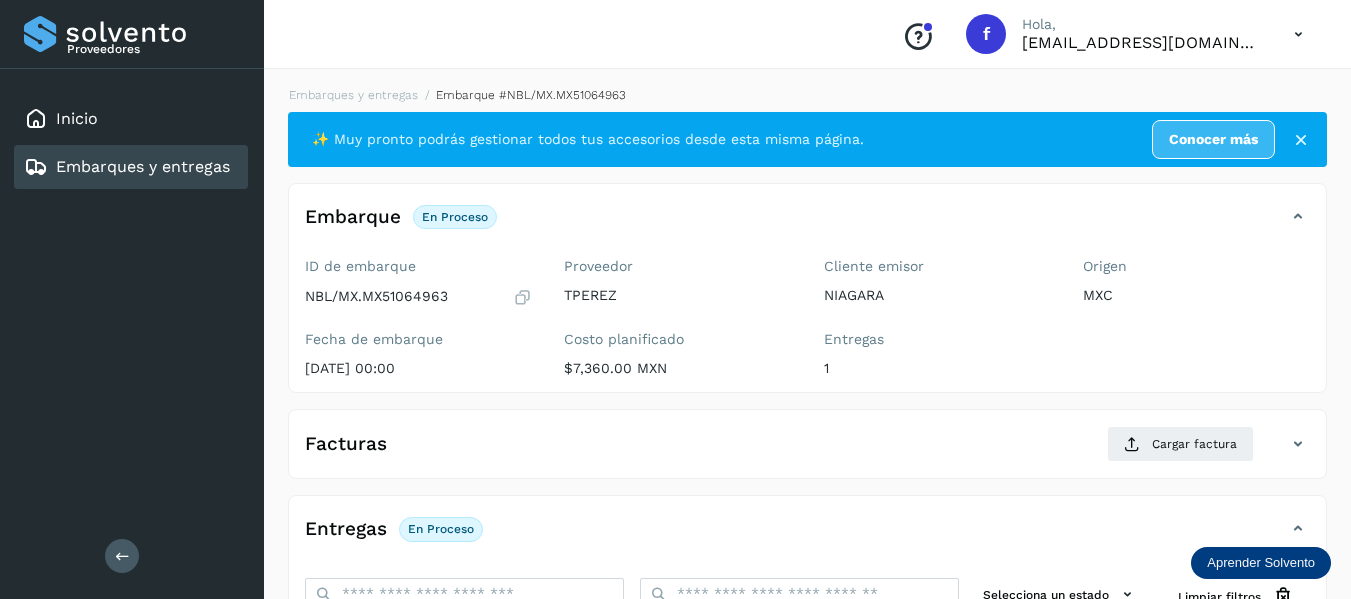 click at bounding box center (522, 297) 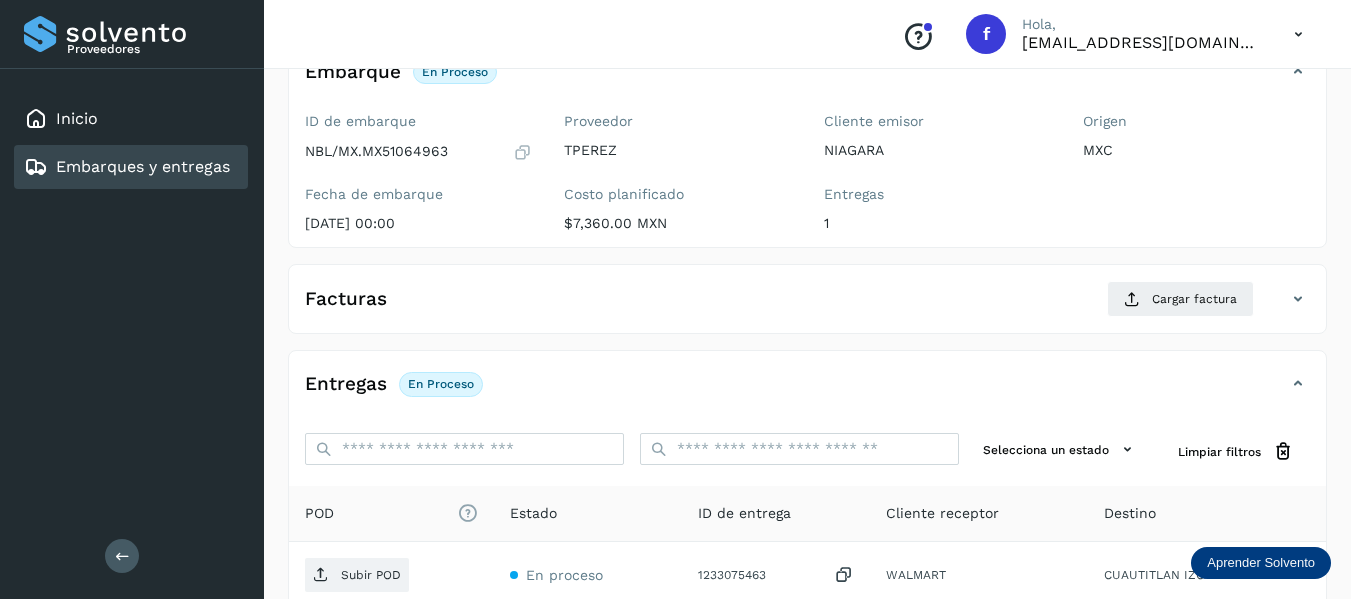 scroll, scrollTop: 350, scrollLeft: 0, axis: vertical 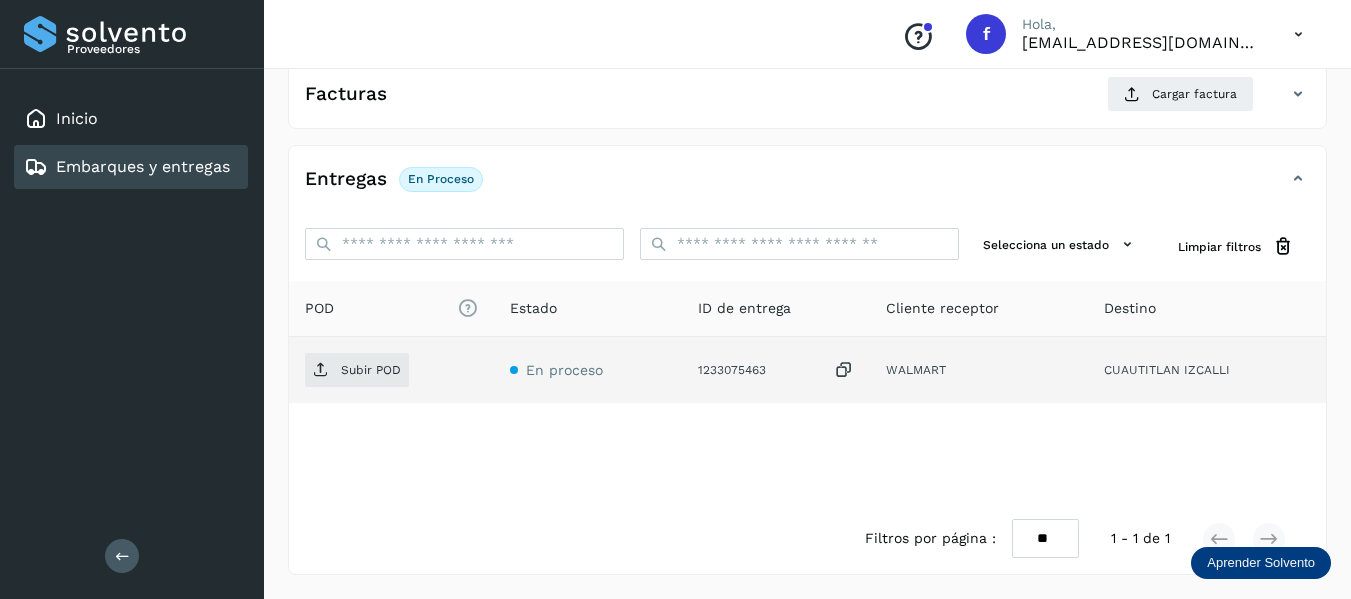 click at bounding box center [844, 370] 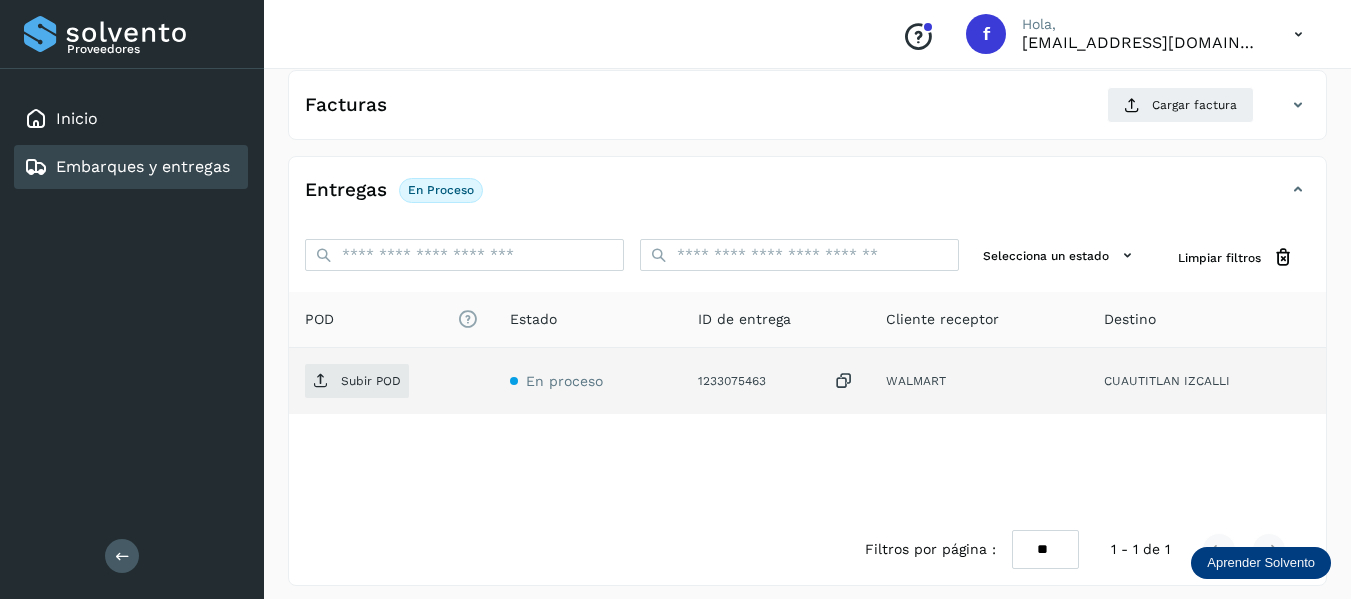 scroll, scrollTop: 350, scrollLeft: 0, axis: vertical 